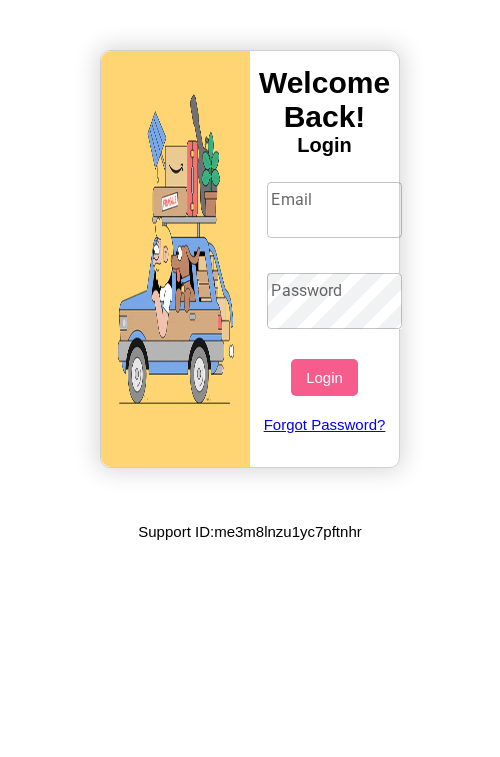 scroll, scrollTop: 0, scrollLeft: 0, axis: both 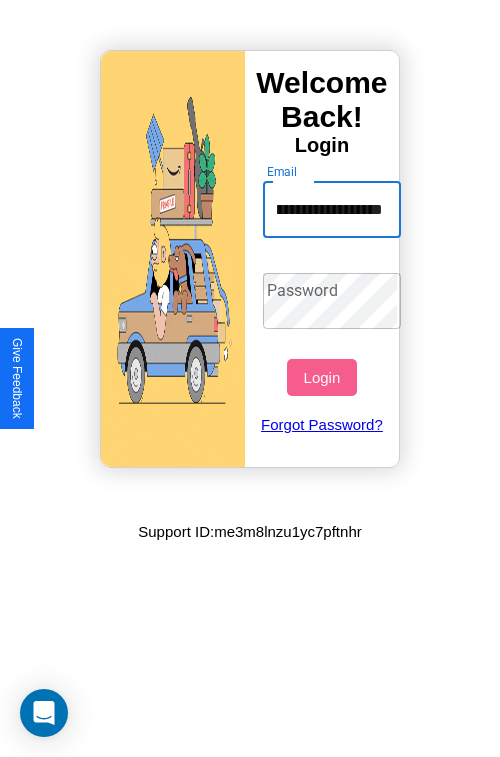 type on "**********" 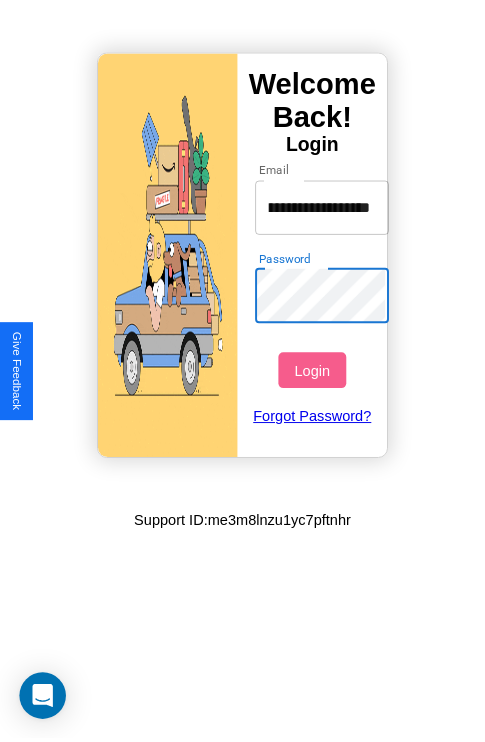 scroll, scrollTop: 0, scrollLeft: 0, axis: both 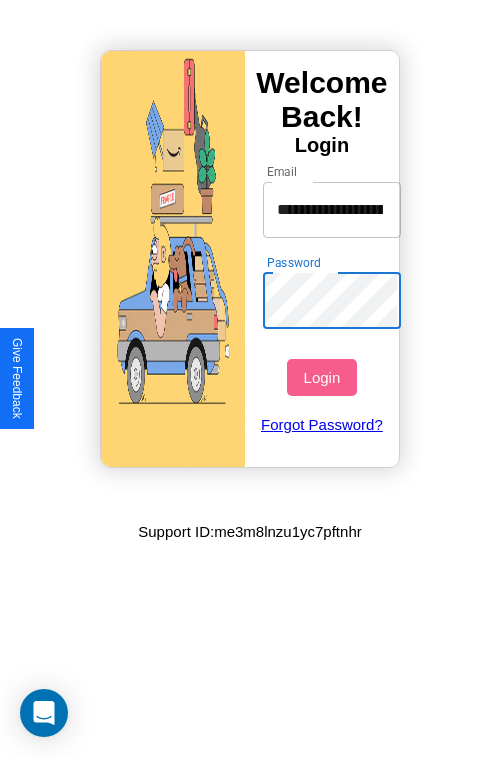 click on "Login" at bounding box center (321, 377) 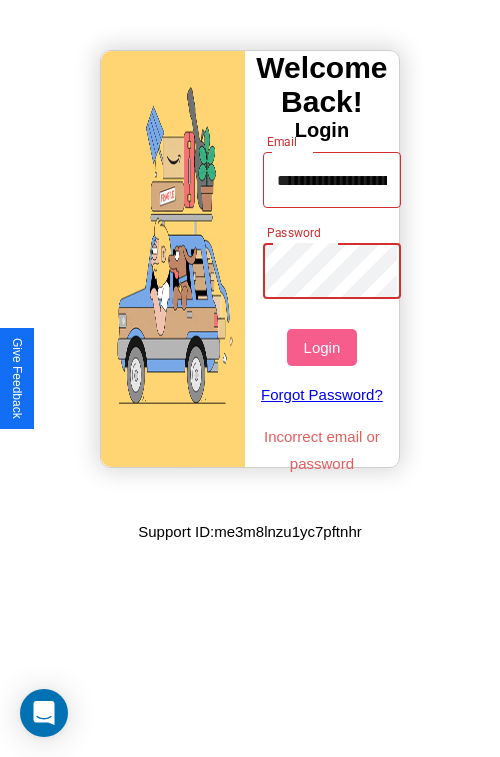 click on "Login" at bounding box center (321, 347) 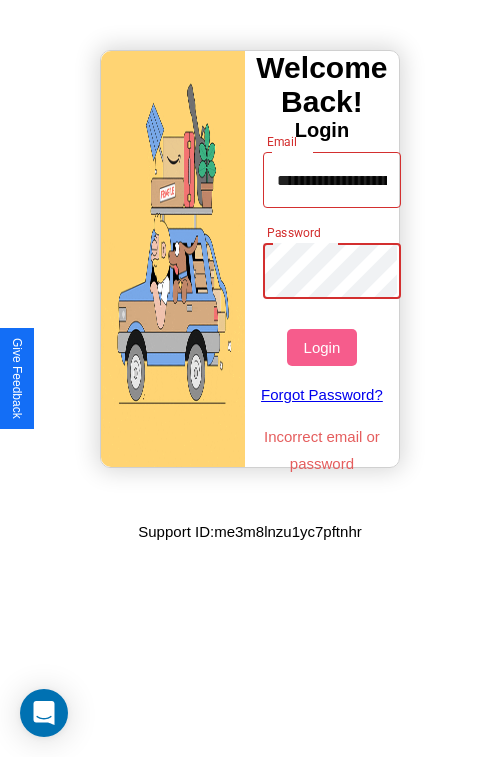 click on "Login" at bounding box center (321, 347) 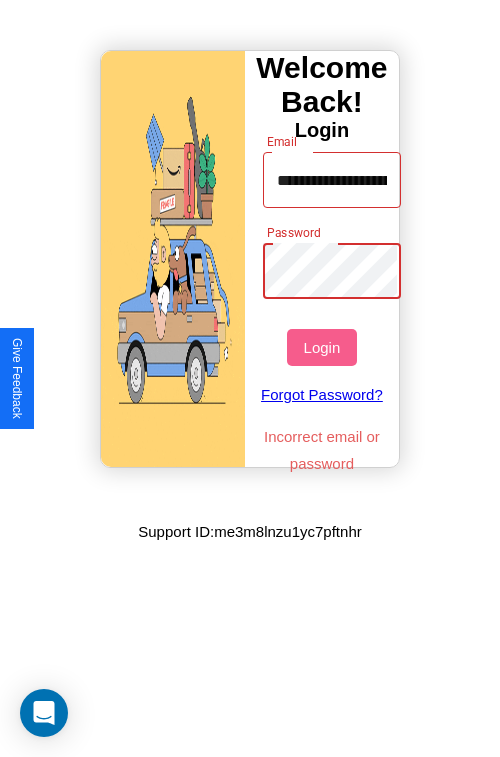 click on "Login" at bounding box center [321, 347] 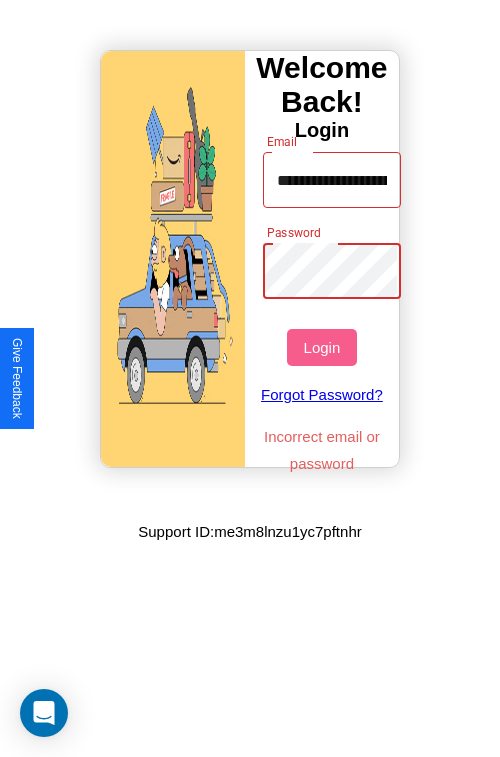click on "Login" at bounding box center (321, 347) 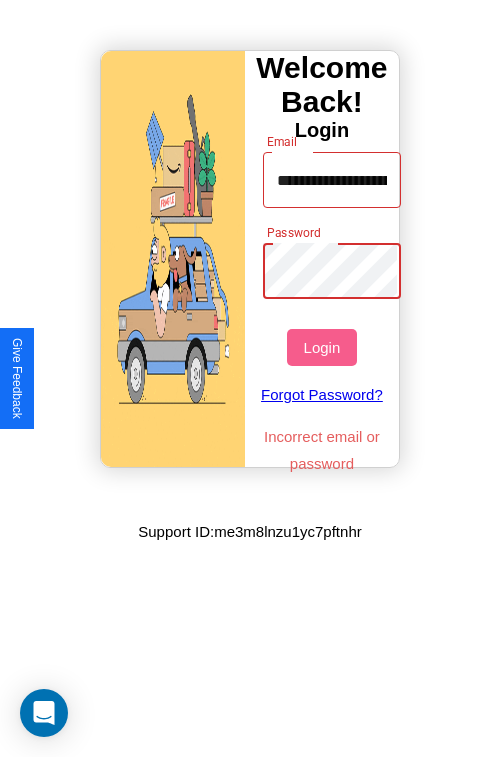 click on "Login" at bounding box center (321, 347) 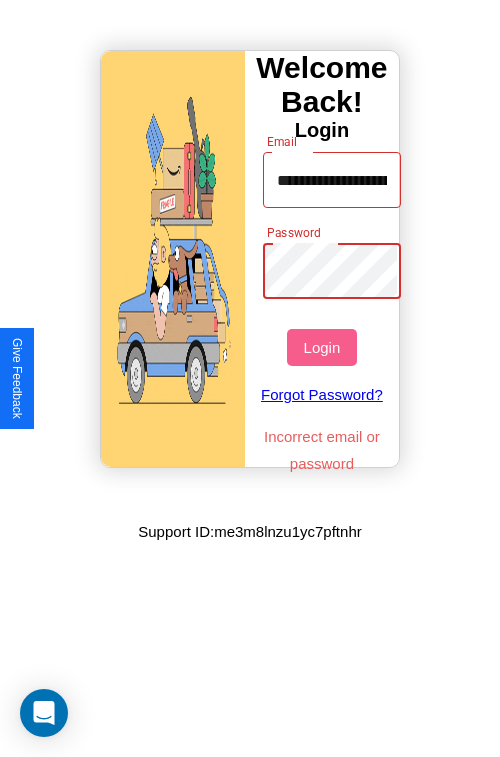 click on "Login" at bounding box center (321, 347) 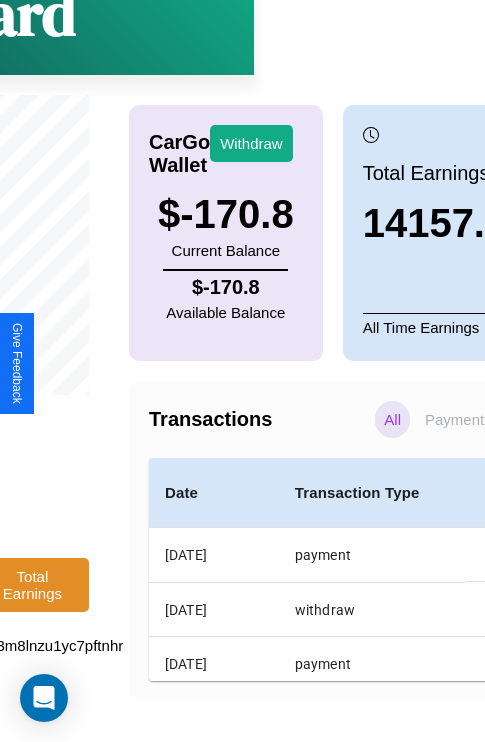 scroll, scrollTop: 151, scrollLeft: 273, axis: both 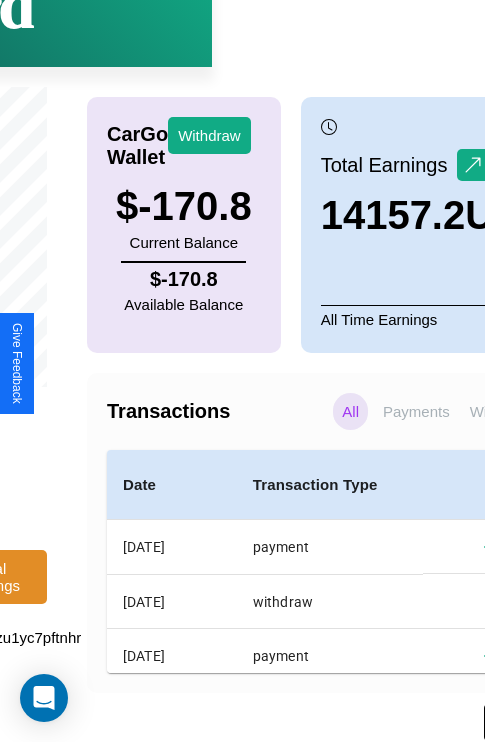 click on "Bank Info" at bounding box center [526, 722] 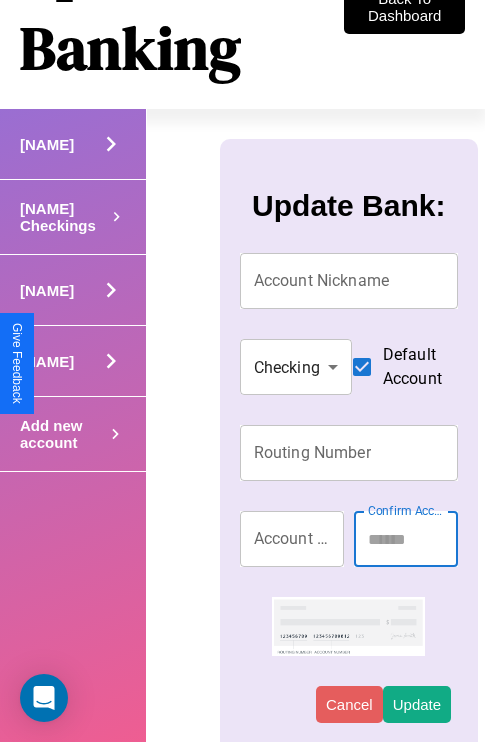 scroll, scrollTop: 171, scrollLeft: 0, axis: vertical 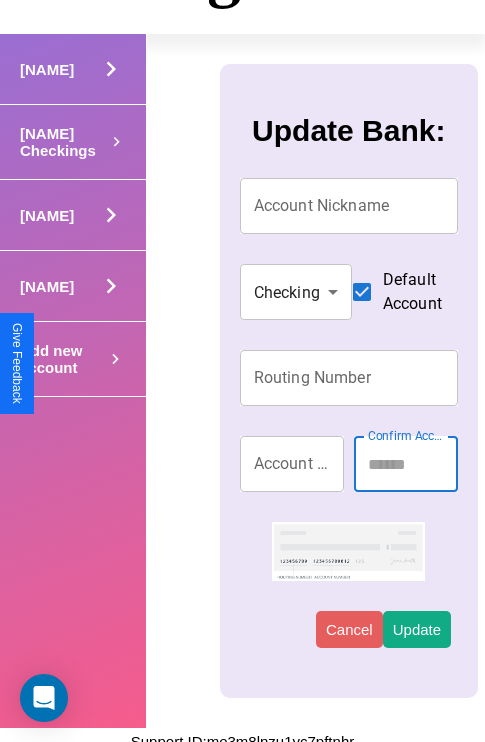 click 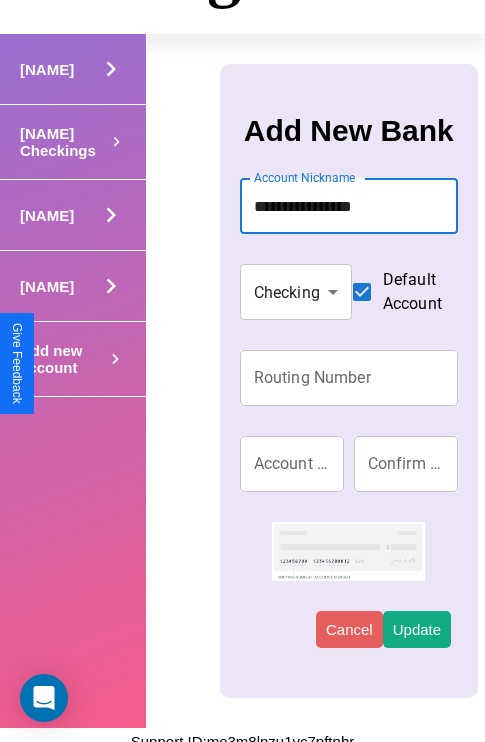 type on "**********" 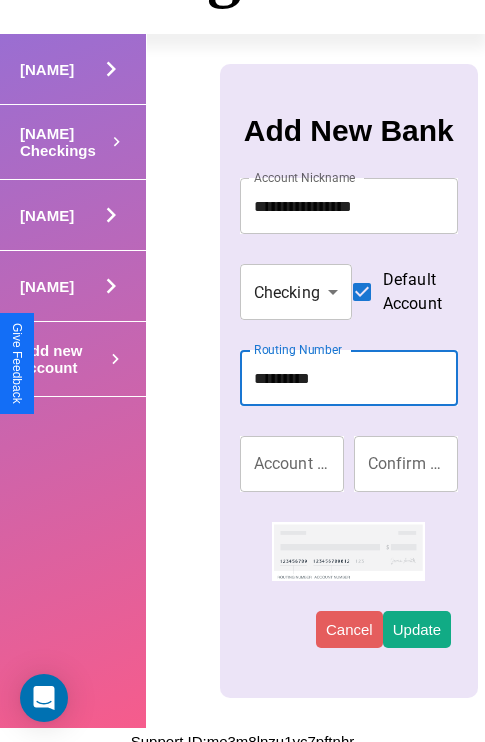 type on "*********" 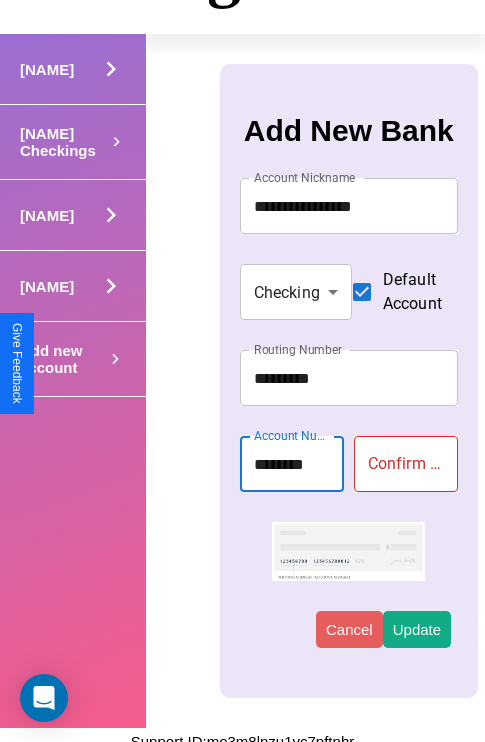 type on "********" 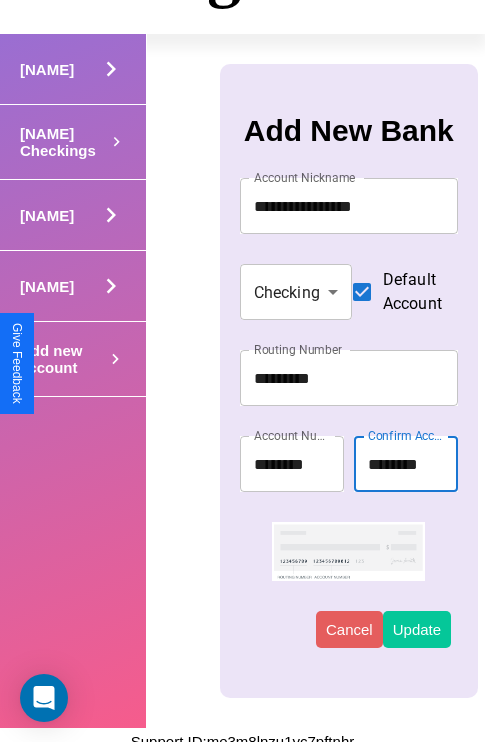 type on "********" 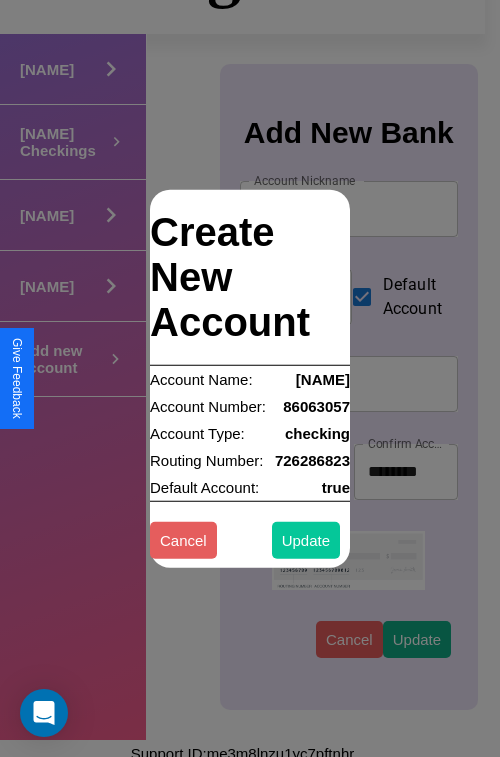 click on "Update" at bounding box center (306, 539) 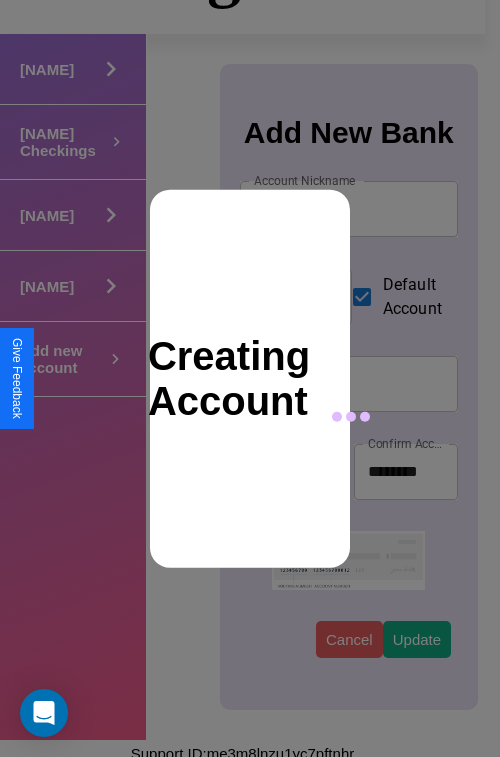 type 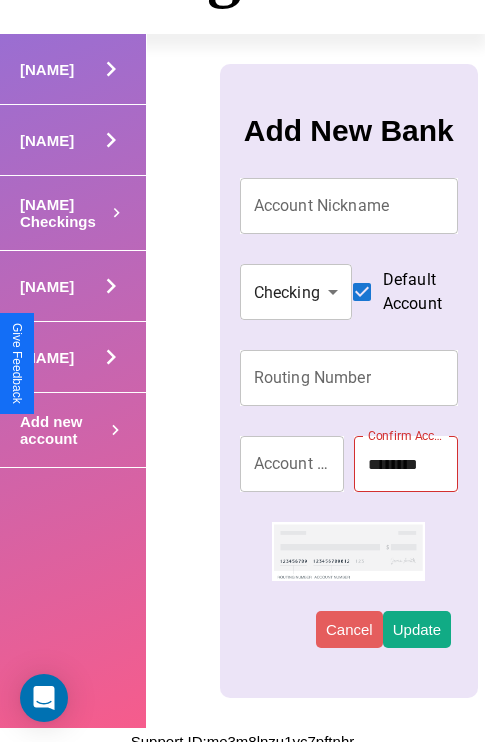 click on "Back To Dashboard" at bounding box center [404, -68] 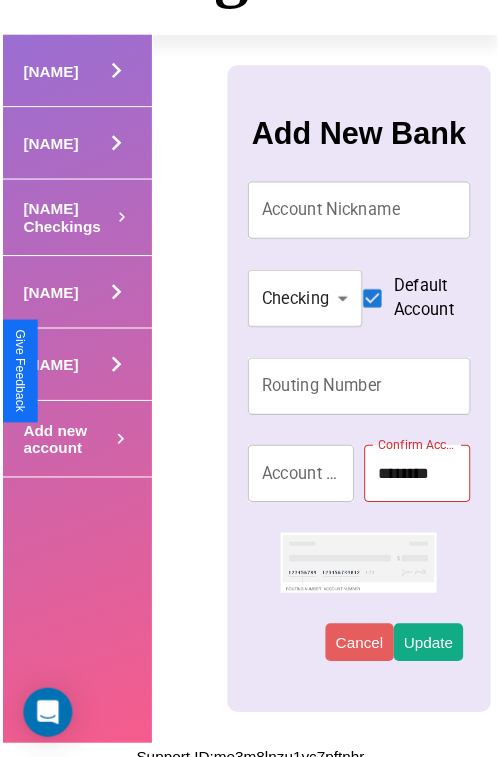 scroll, scrollTop: 0, scrollLeft: 0, axis: both 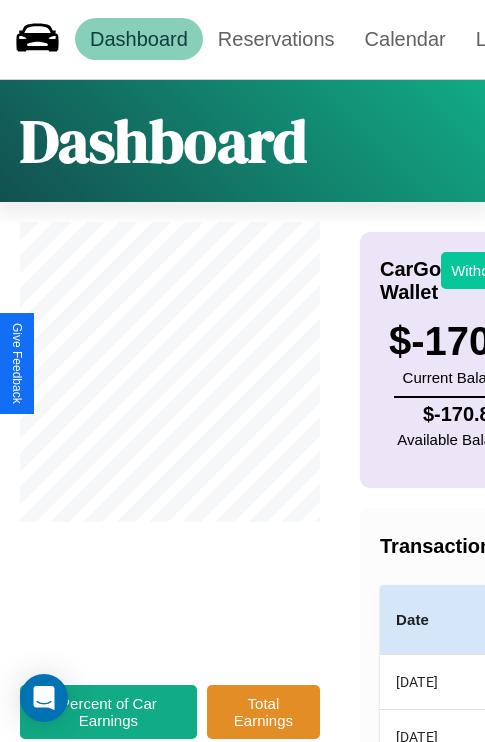 click on "Withdraw" at bounding box center (482, 270) 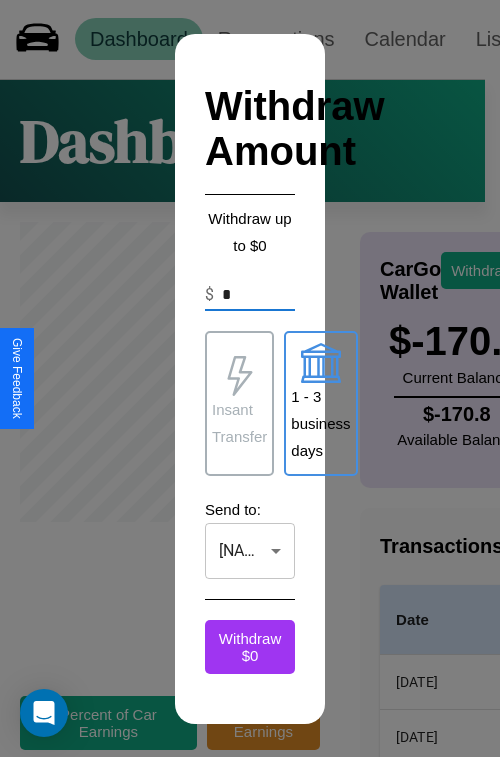 click on "Insant Transfer" at bounding box center (239, 423) 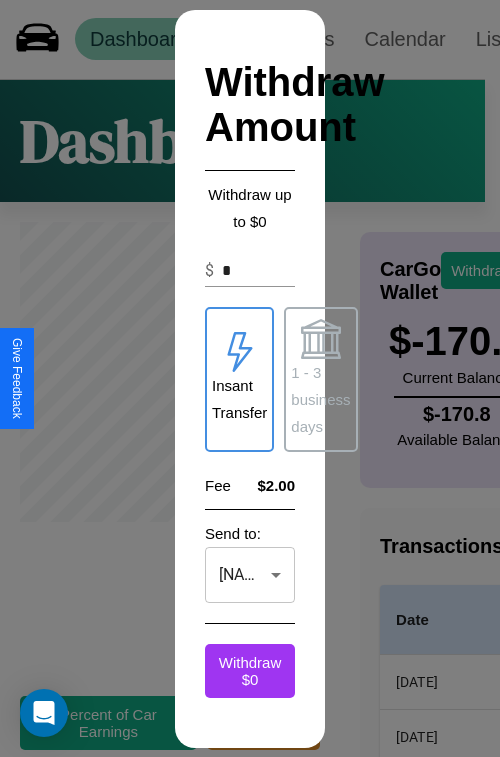 click on "CarGo Dashboard Reservations Calendar Listings Dashboard Percent of Car Earnings Total Earnings CarGo Wallet Withdraw $ -170.8 Current Balance $ -170.8 Available Balance Total Earnings 14157.2  USD All Time Earnings Transactions All Payments Withdraws Date Transaction Type [DATE] payment $ 374 [DATE] withdraw $ -20 [DATE] payment $ 678 [DATE] withdraw $ 12467 [DATE] payment $ 502 [DATE] withdraw $ 1002 [DATE] payment $ 777.6 [DATE] withdraw $ 701 [DATE] payment $ 302.4 [DATE] withdraw $ 178 [DATE] payment $ 139.6 [DATE] payment $ 563.6 [DATE] payment $ 1178.4 [DATE] payment $ 158 [DATE] payment $ 498.8 [DATE] payment $ 329.2 [DATE] payment $ 806 [DATE] payment $ 129.6 [DATE] payment $ 1612 [DATE] payment $ 1130 [DATE] payment $ 941.6 [DATE] payment $ 568.4 [DATE] payment $ 724.8 [DATE] payment $ 386.4 [DATE] payment $ 827.6 [DATE] payment $ 189.6 [DATE] payment $ 1339.6 [DATE] payment $ 0 Bank Info" at bounding box center (250, 398) 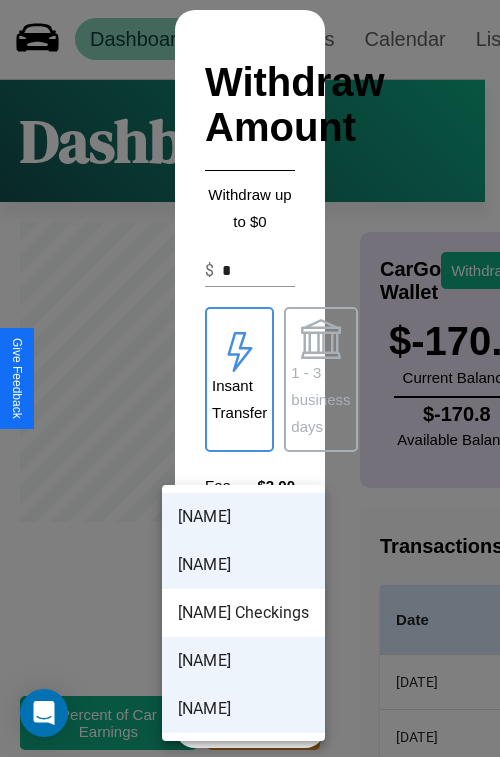 click on "[NAME]" at bounding box center [243, 517] 